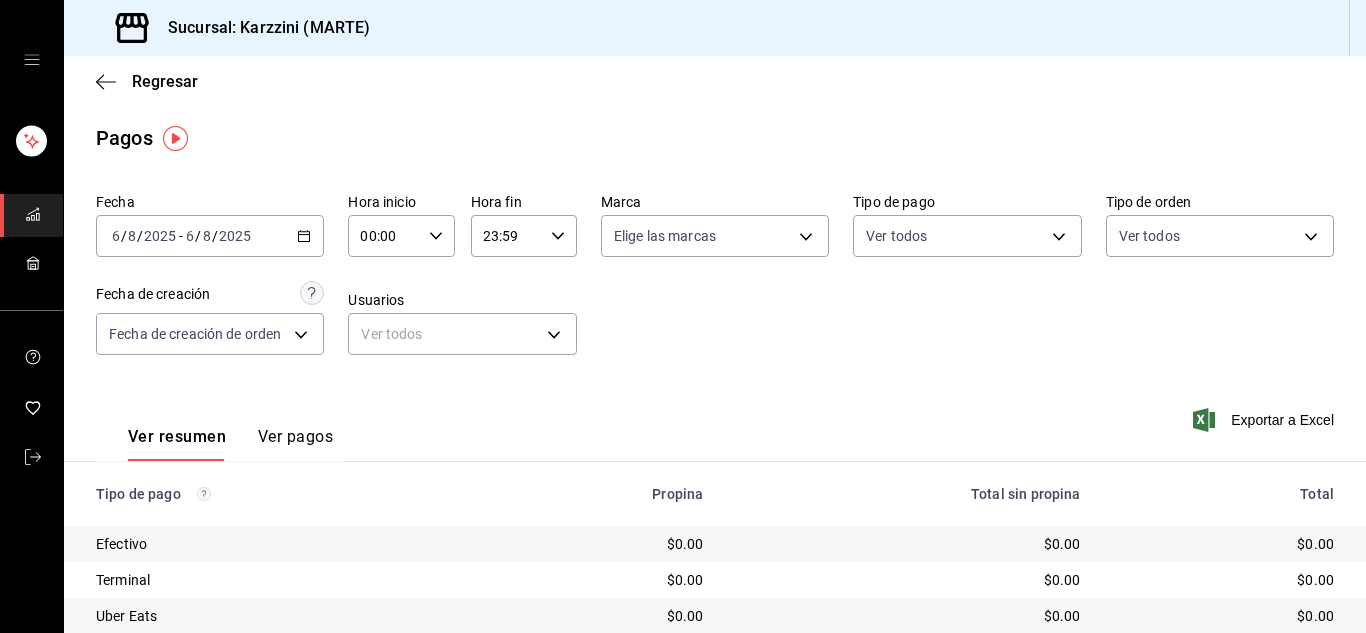 scroll, scrollTop: 0, scrollLeft: 0, axis: both 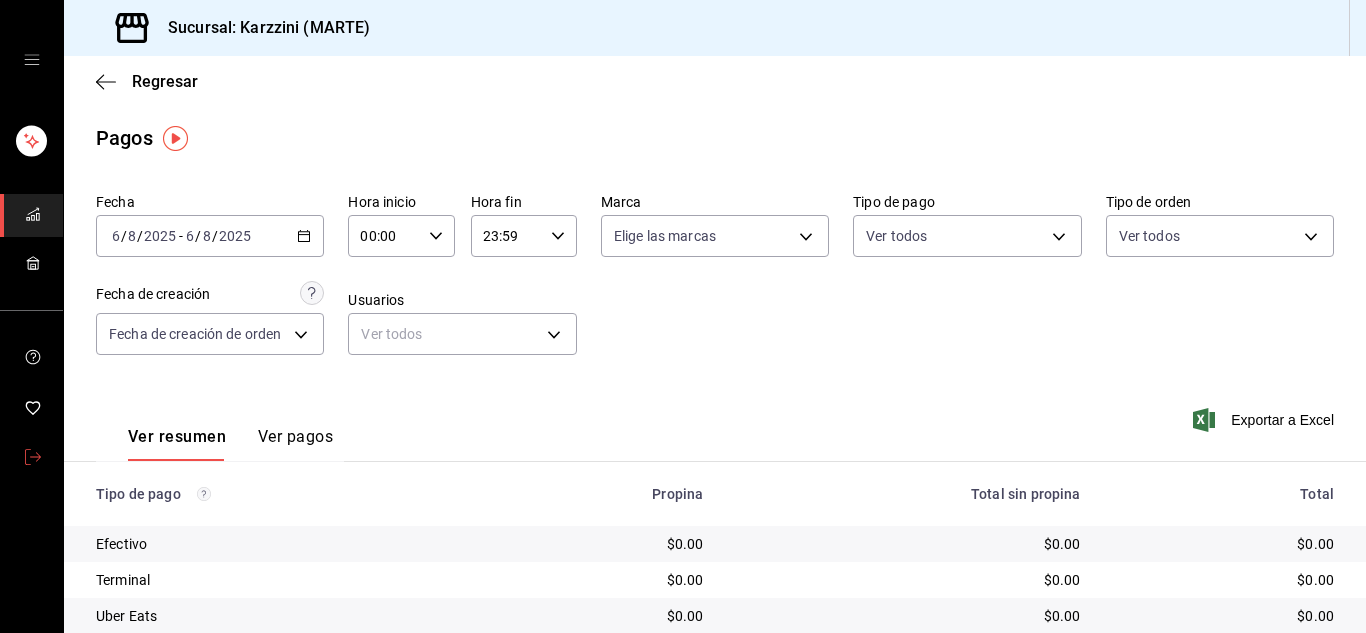 click at bounding box center [31, 458] 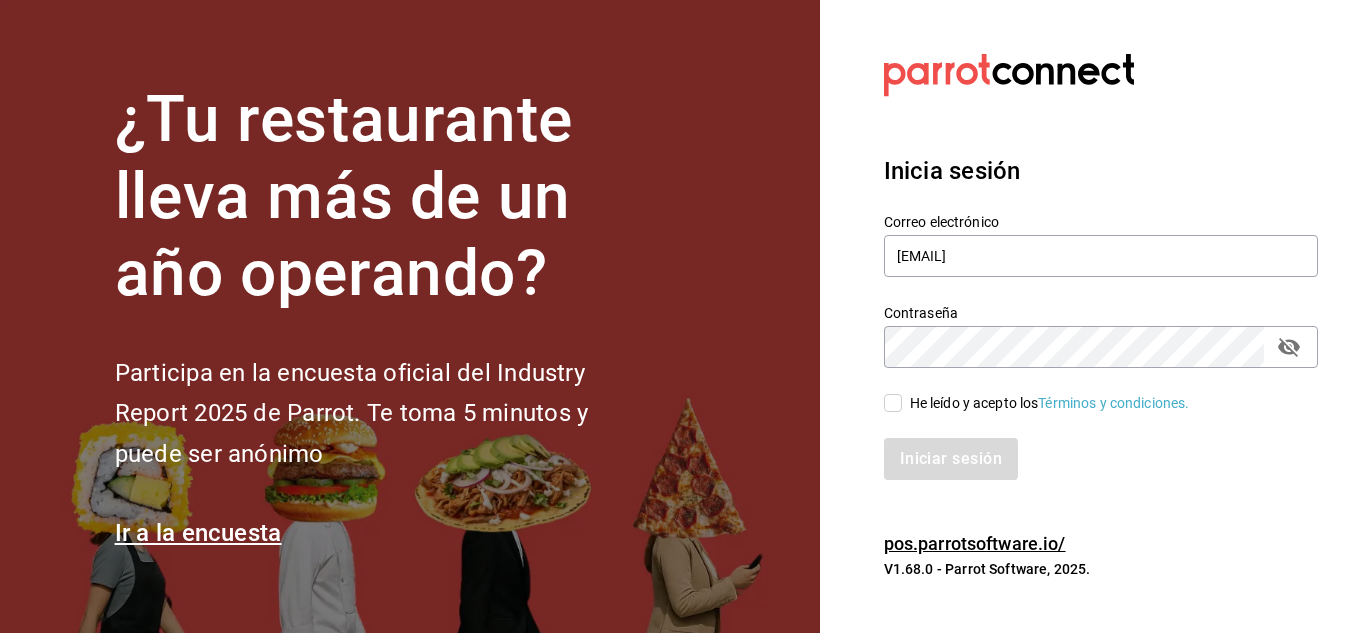 click on "He leído y acepto los  Términos y condiciones." at bounding box center (893, 403) 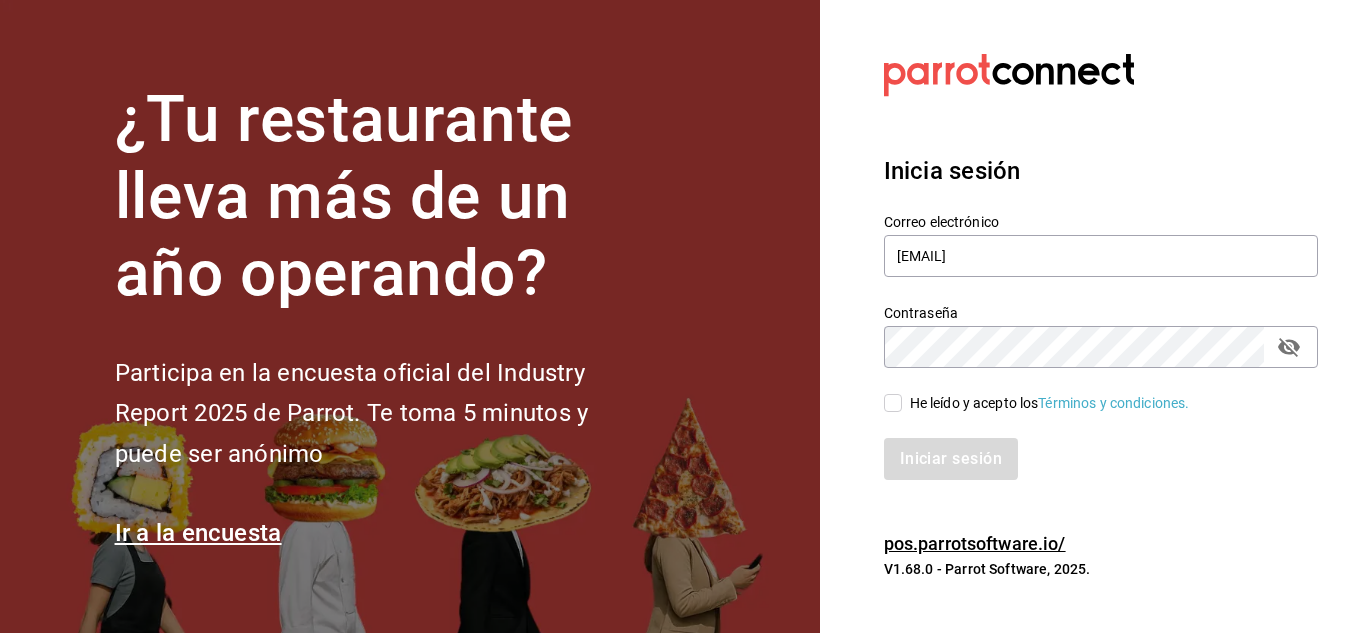 checkbox on "true" 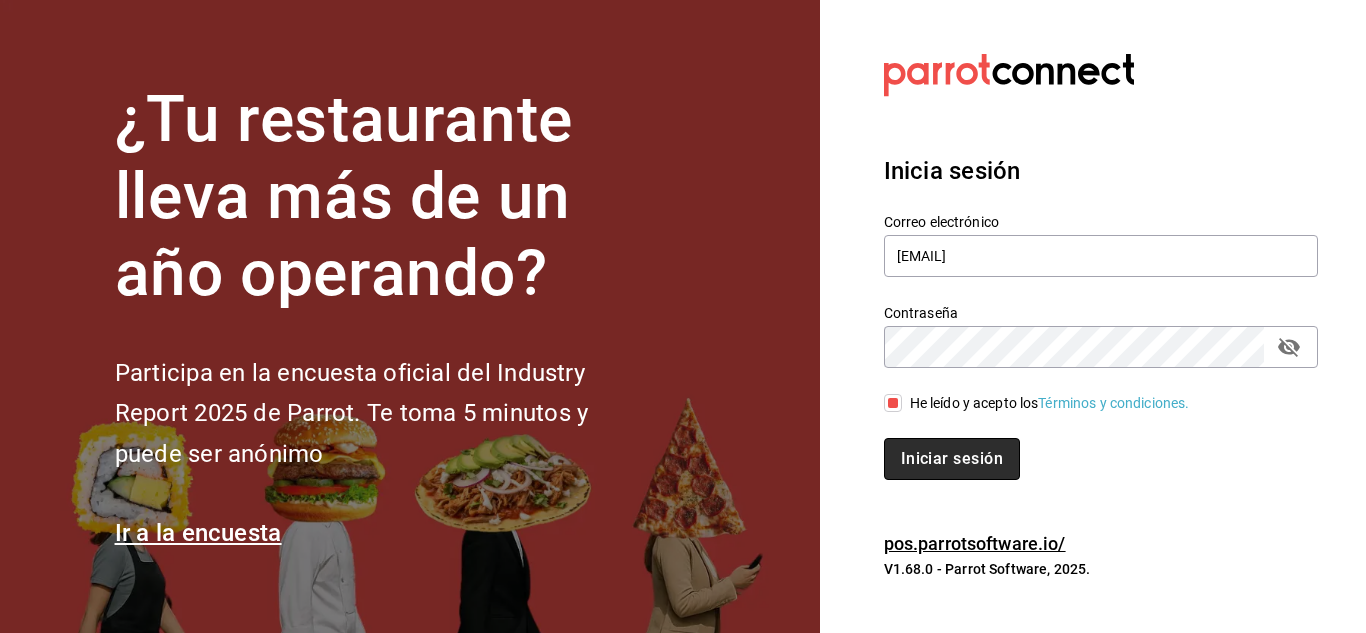 click on "Iniciar sesión" at bounding box center [952, 459] 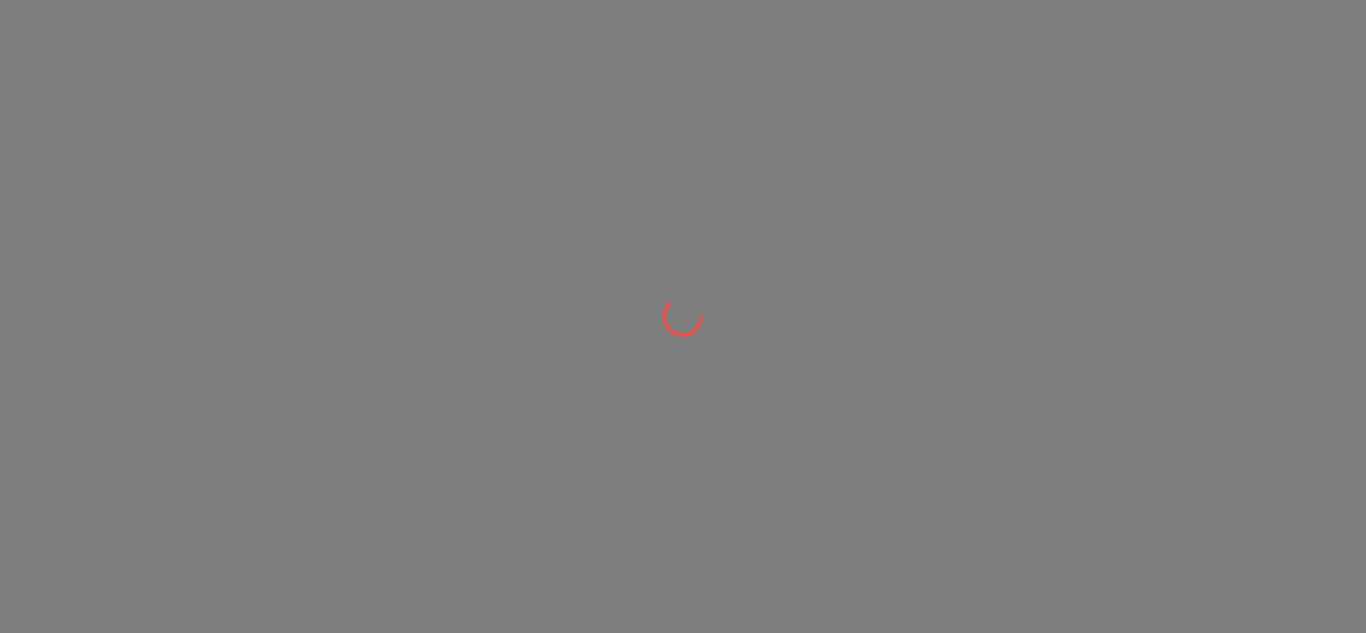 scroll, scrollTop: 0, scrollLeft: 0, axis: both 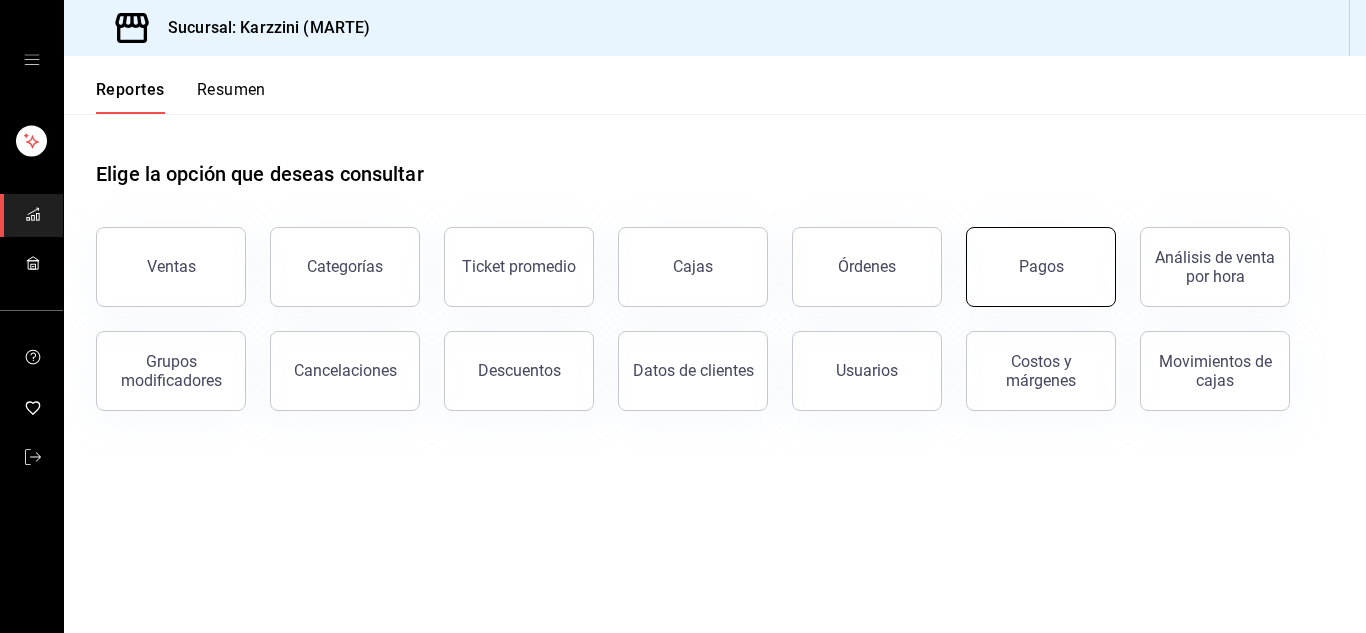 click on "Pagos" at bounding box center (1041, 267) 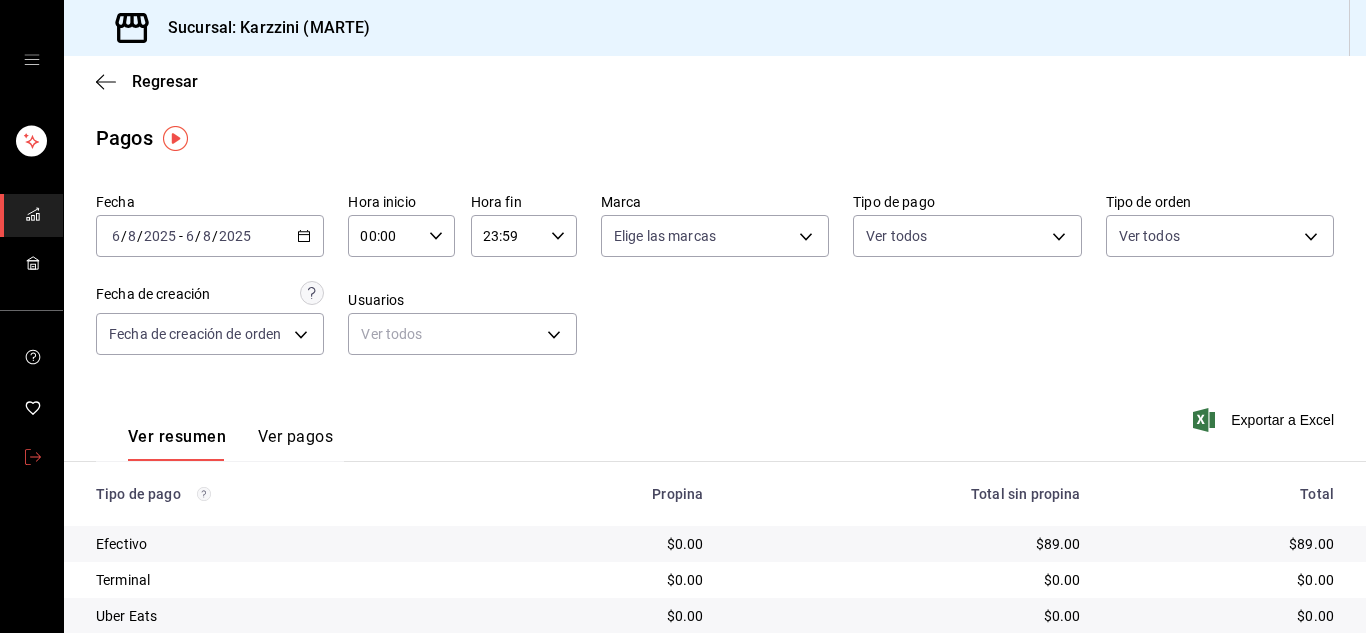 click at bounding box center (31, 458) 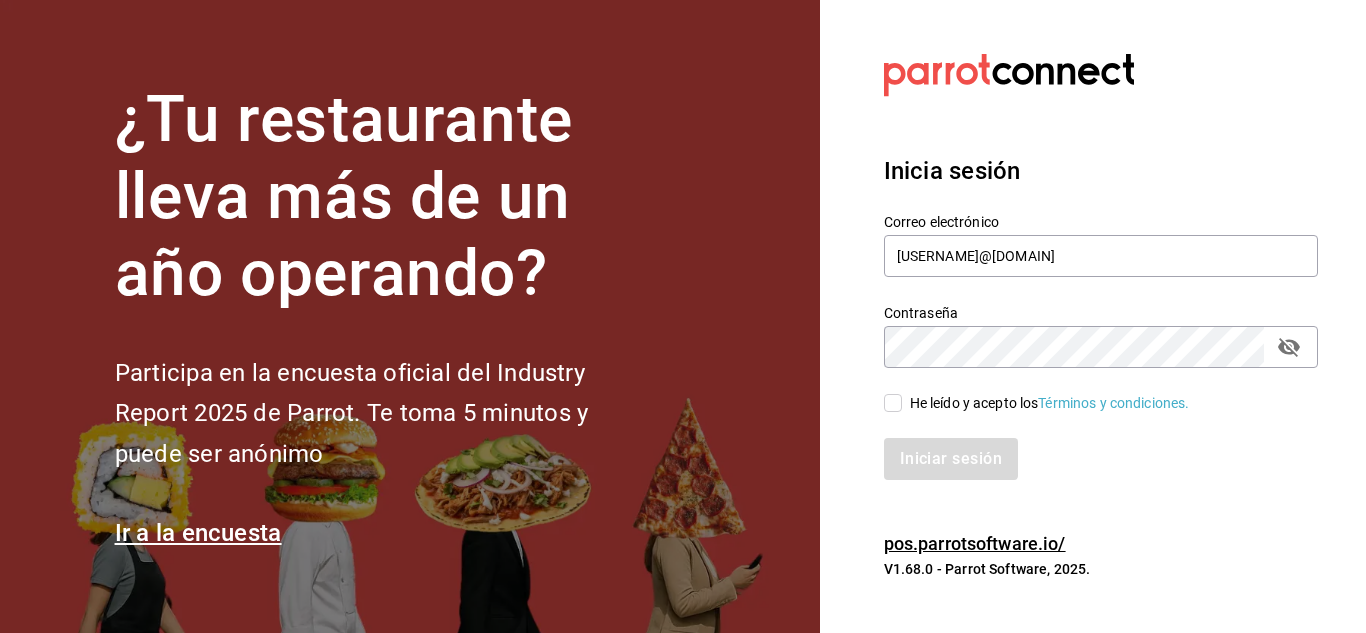 click on "He leído y acepto los  Términos y condiciones." at bounding box center (893, 403) 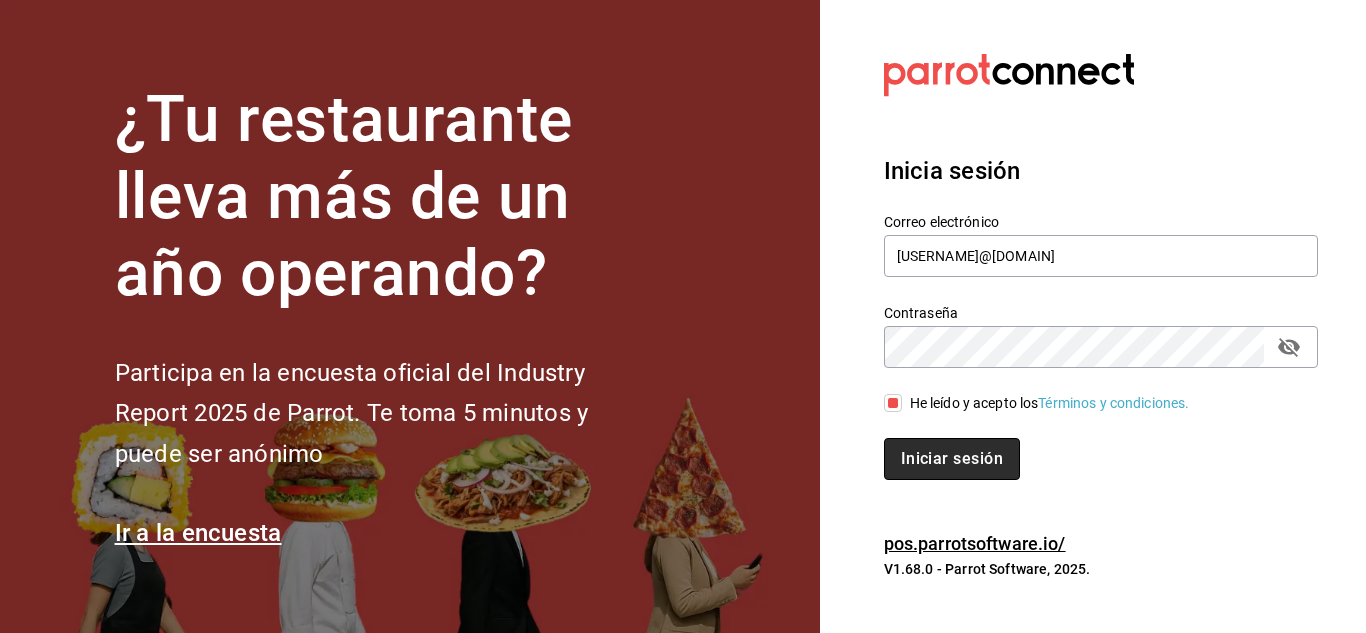 click on "Iniciar sesión" at bounding box center (952, 459) 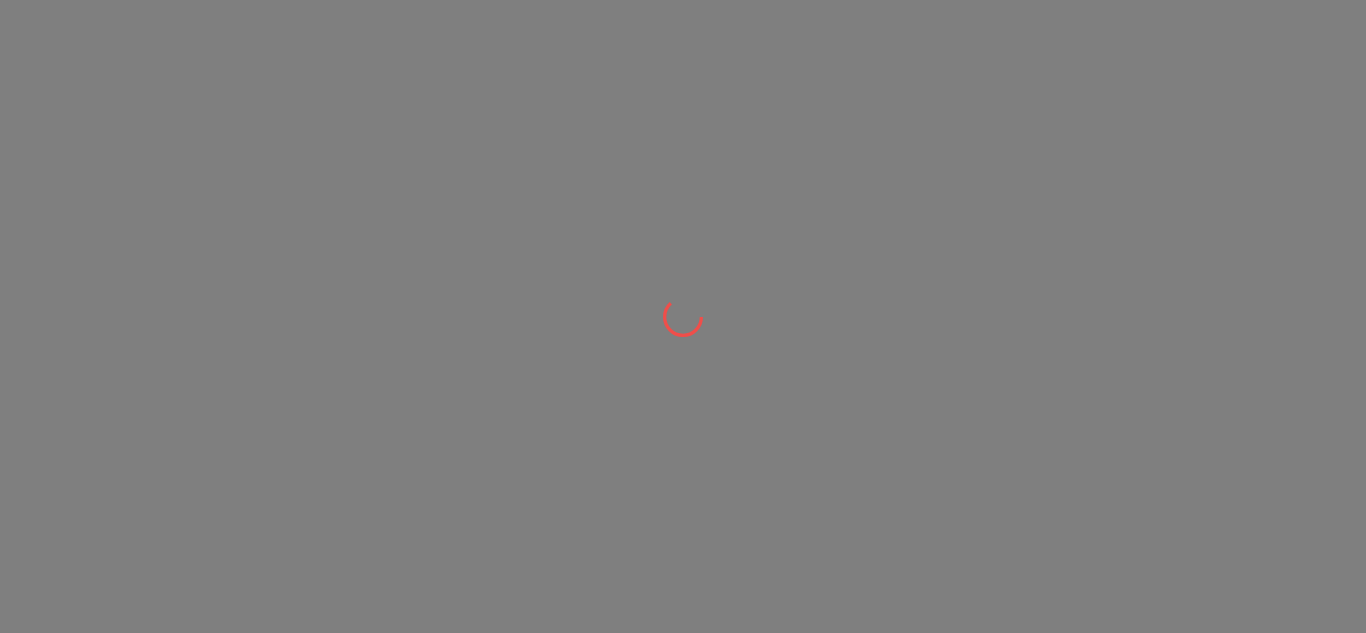 scroll, scrollTop: 0, scrollLeft: 0, axis: both 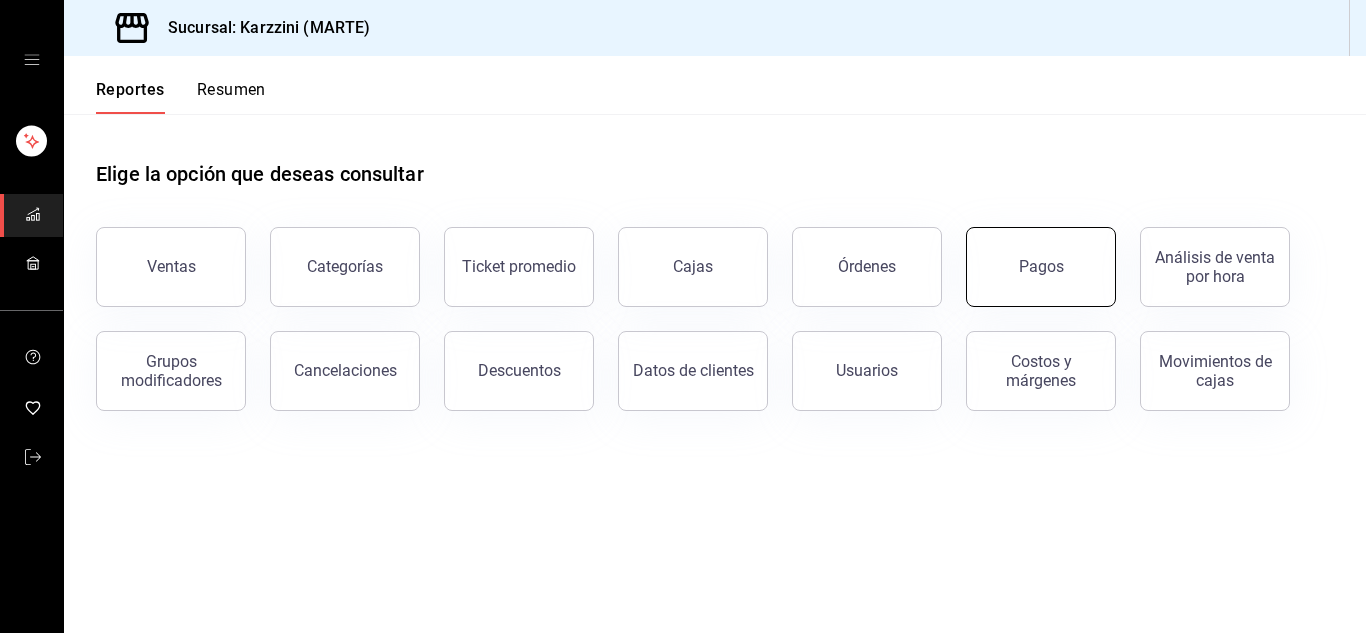 click on "Pagos" at bounding box center (1041, 267) 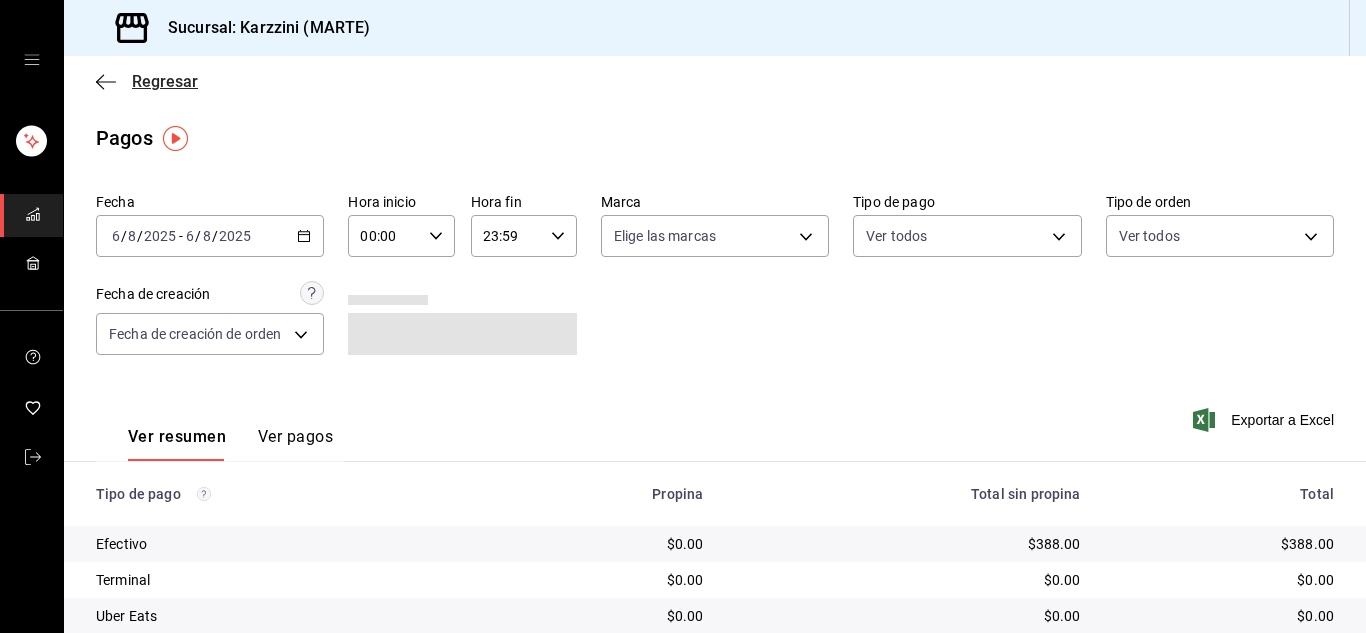 click 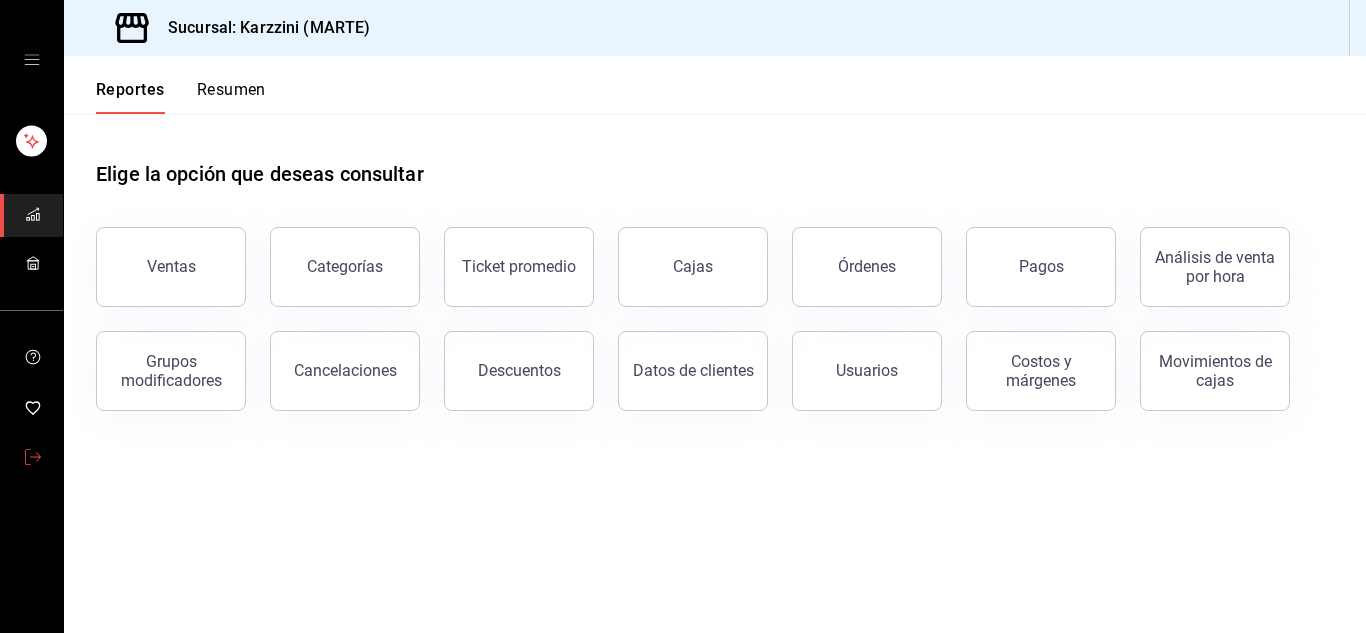 click 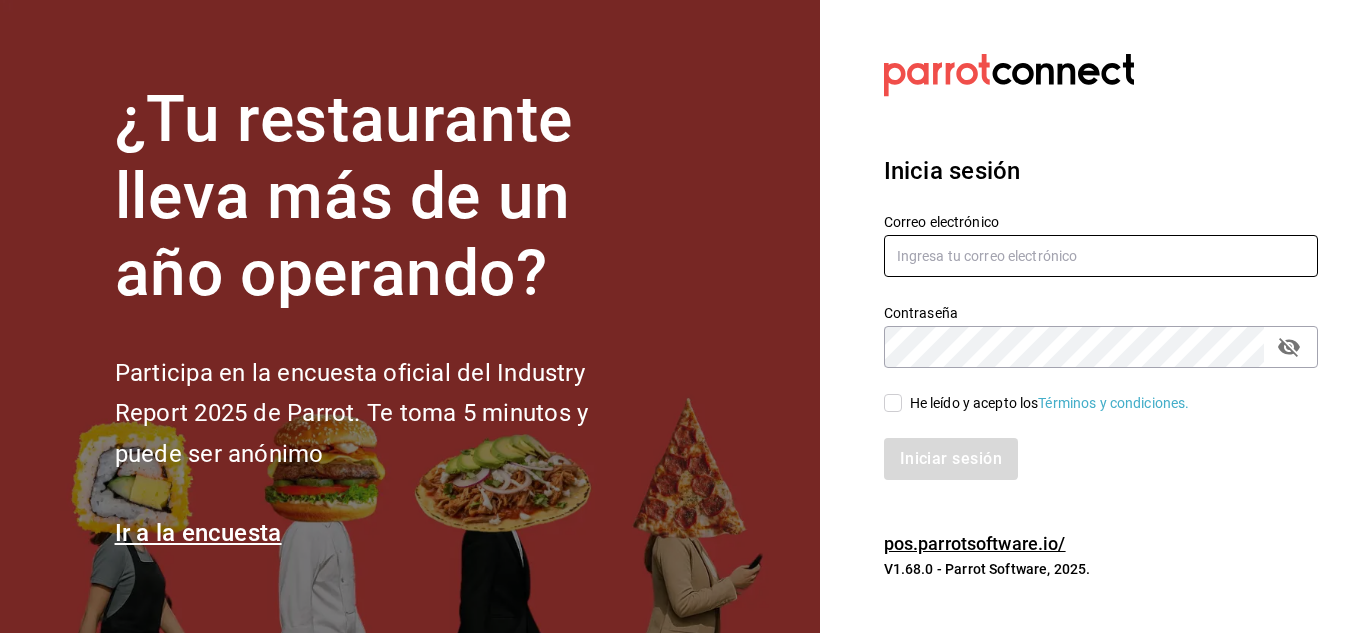 type on "[USERNAME]@[DOMAIN]" 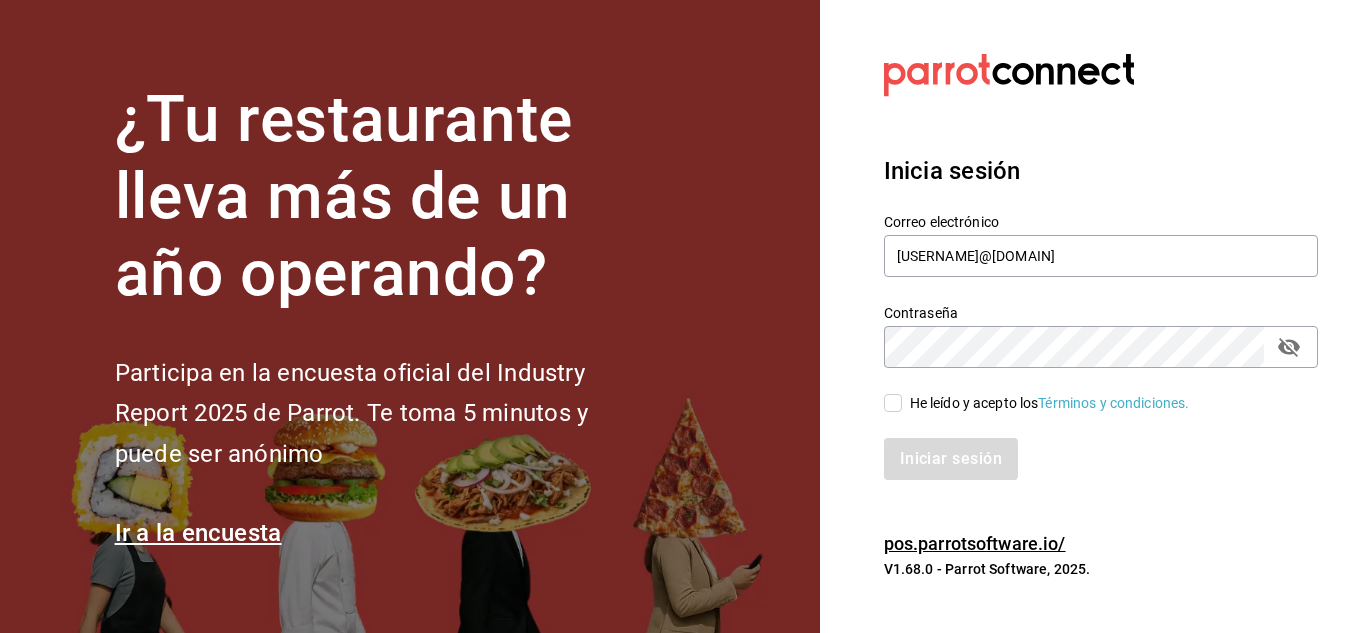 click on "Participa en la encuesta oficial del Industry Report 2025 de Parrot. Te toma 5 minutos y puede ser anónimo" at bounding box center [385, 414] 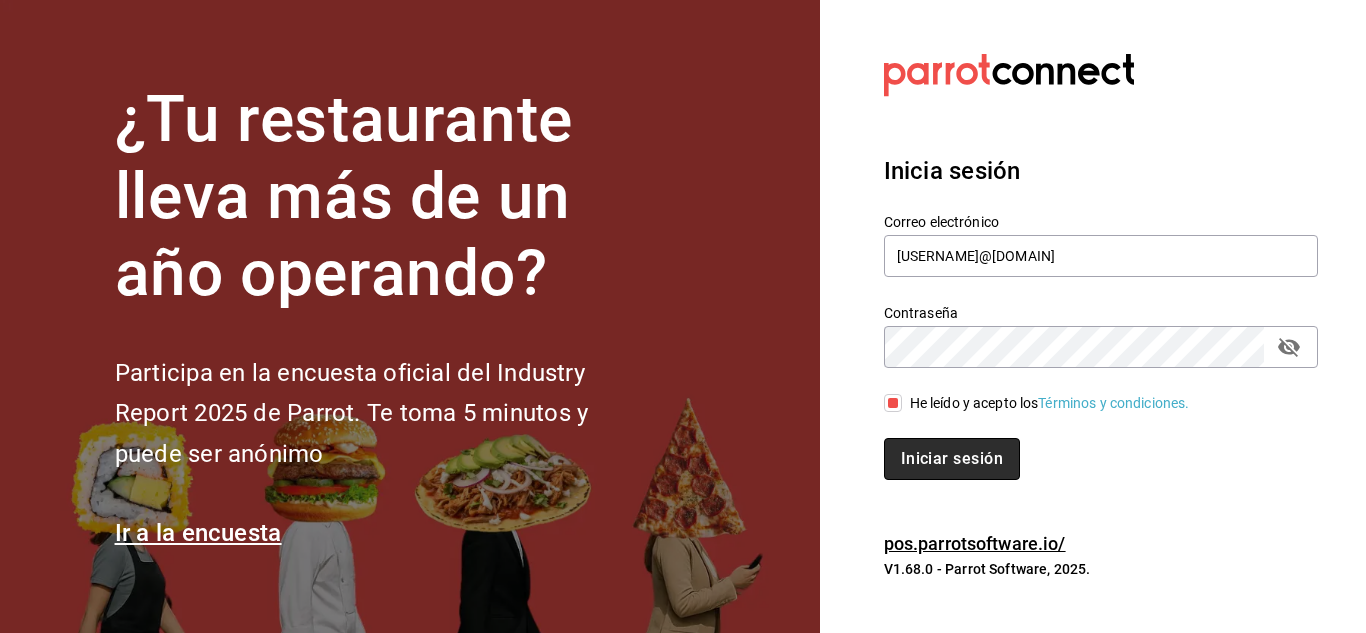 click on "Iniciar sesión" at bounding box center [952, 459] 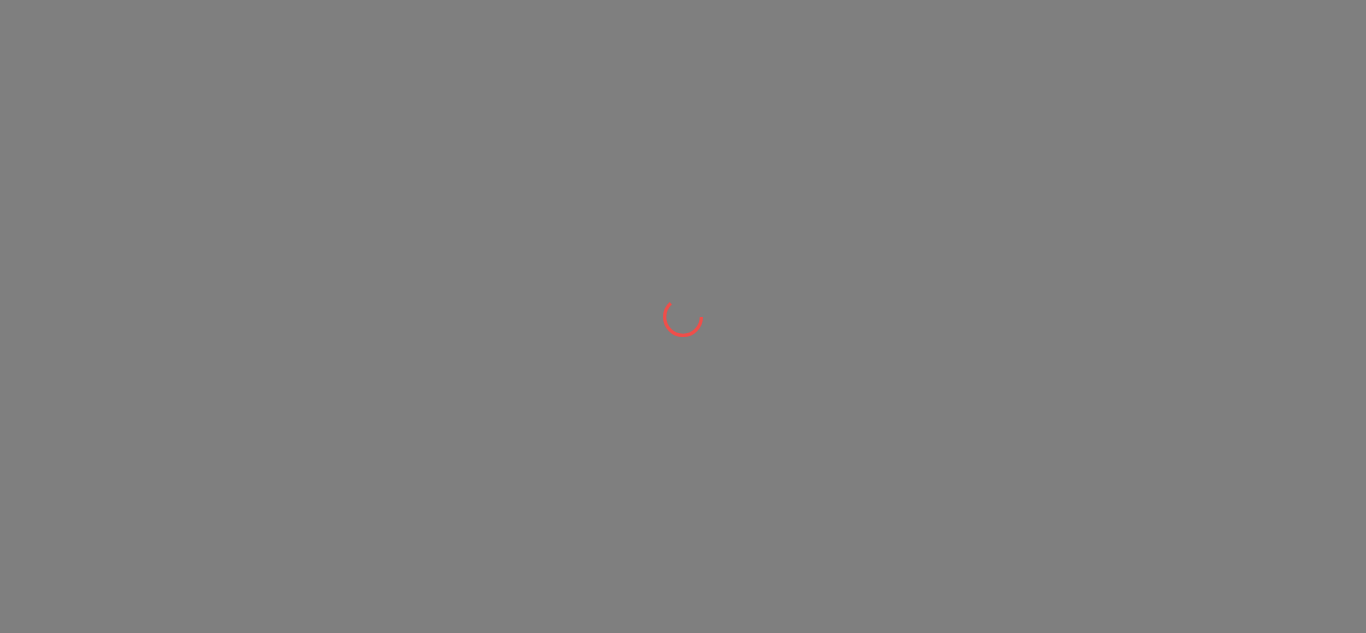 scroll, scrollTop: 0, scrollLeft: 0, axis: both 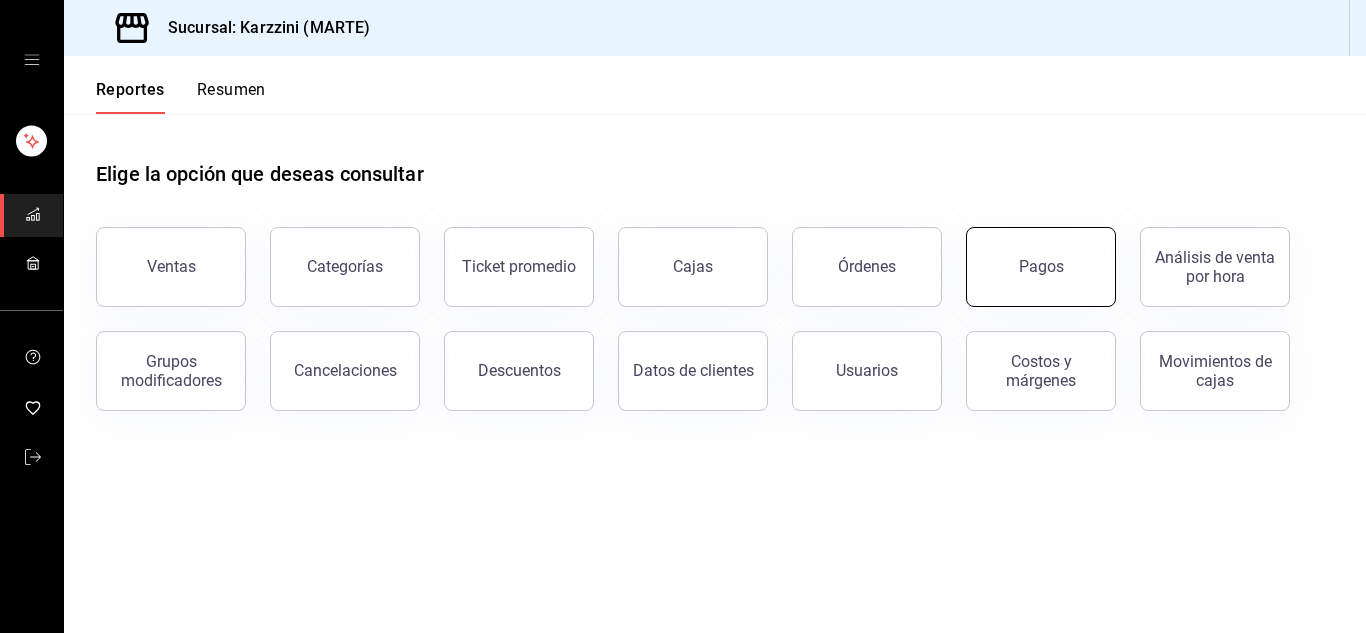 click on "Pagos" at bounding box center (1041, 266) 